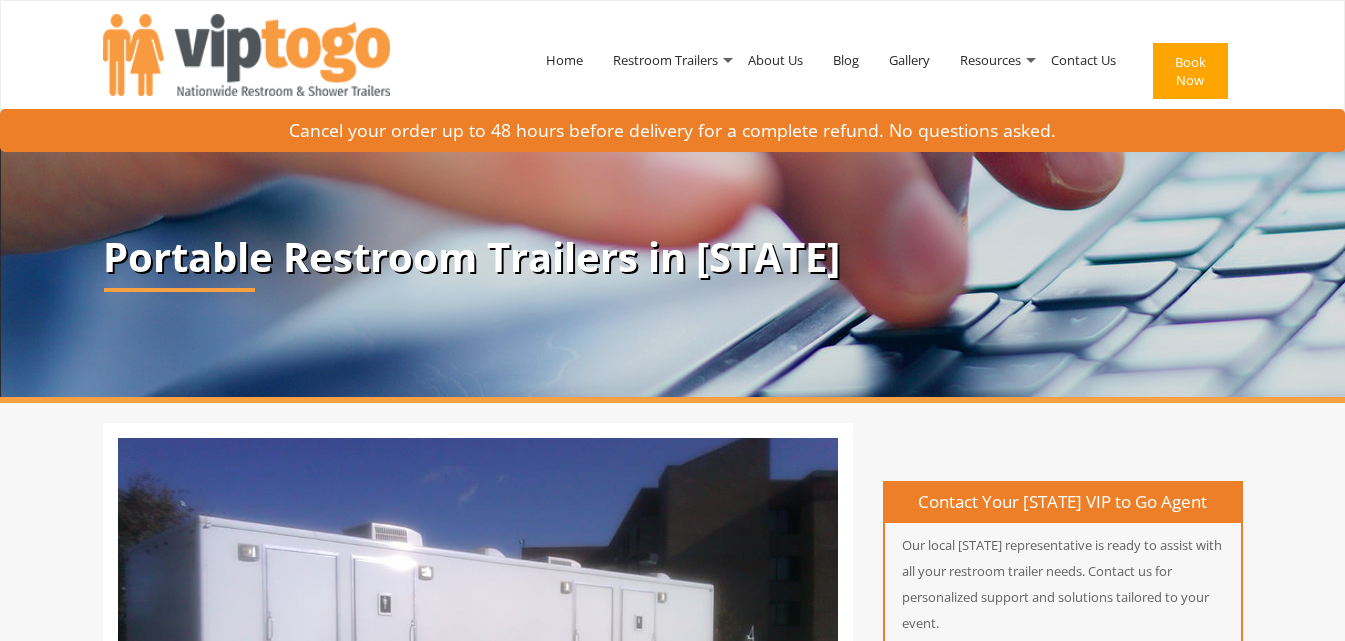 scroll, scrollTop: 0, scrollLeft: 0, axis: both 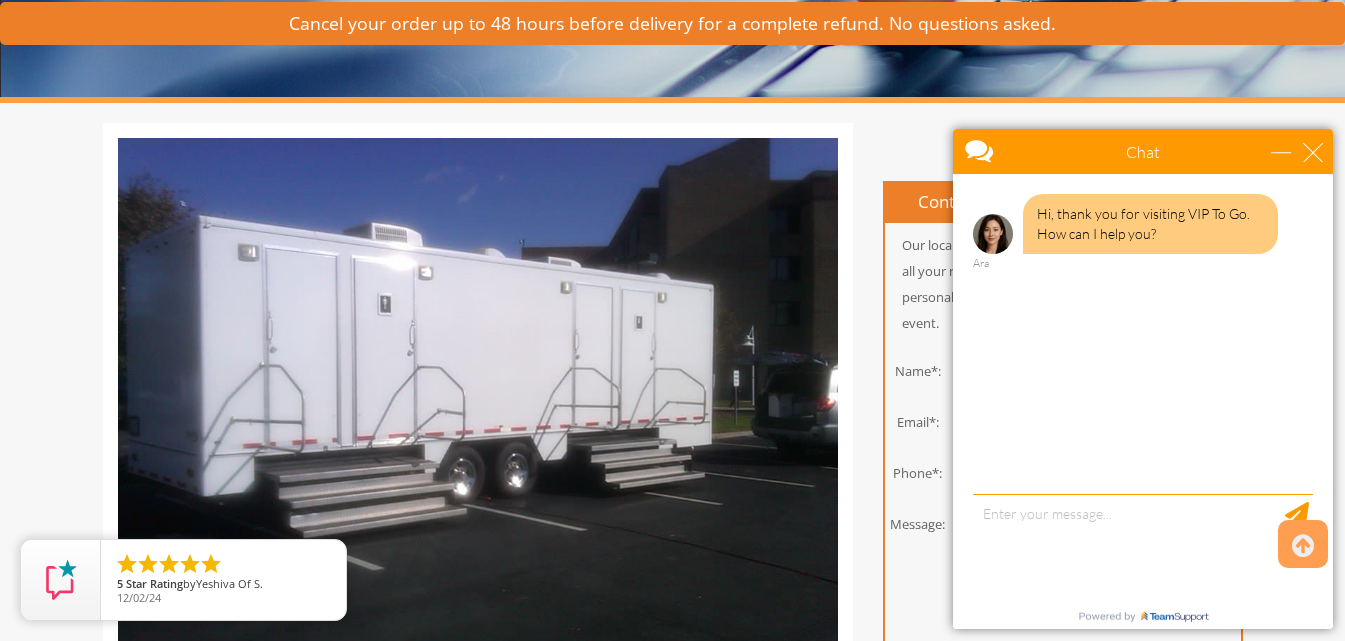 click on "Hi, thank you for visiting VIP To Go. How can I help you? Ara" at bounding box center [1143, 336] 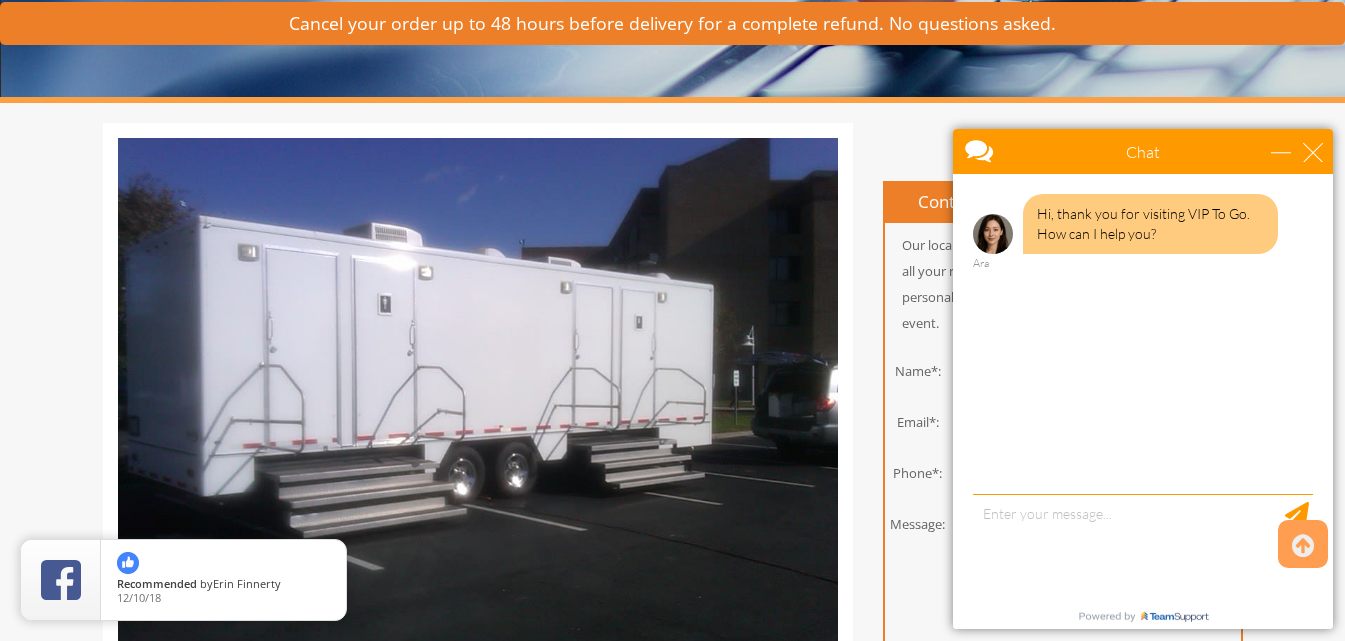 click on "Hi, thank you for visiting VIP To Go. How can I help you? Ara" at bounding box center (1143, 336) 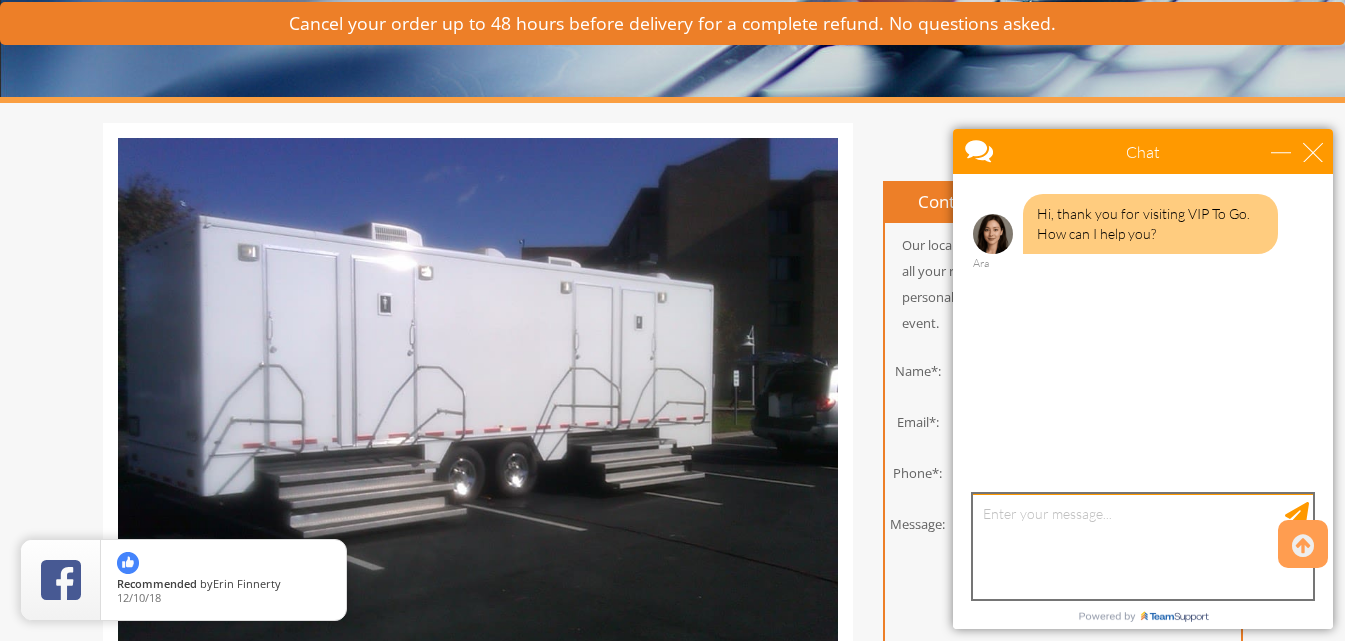 click at bounding box center [1143, 546] 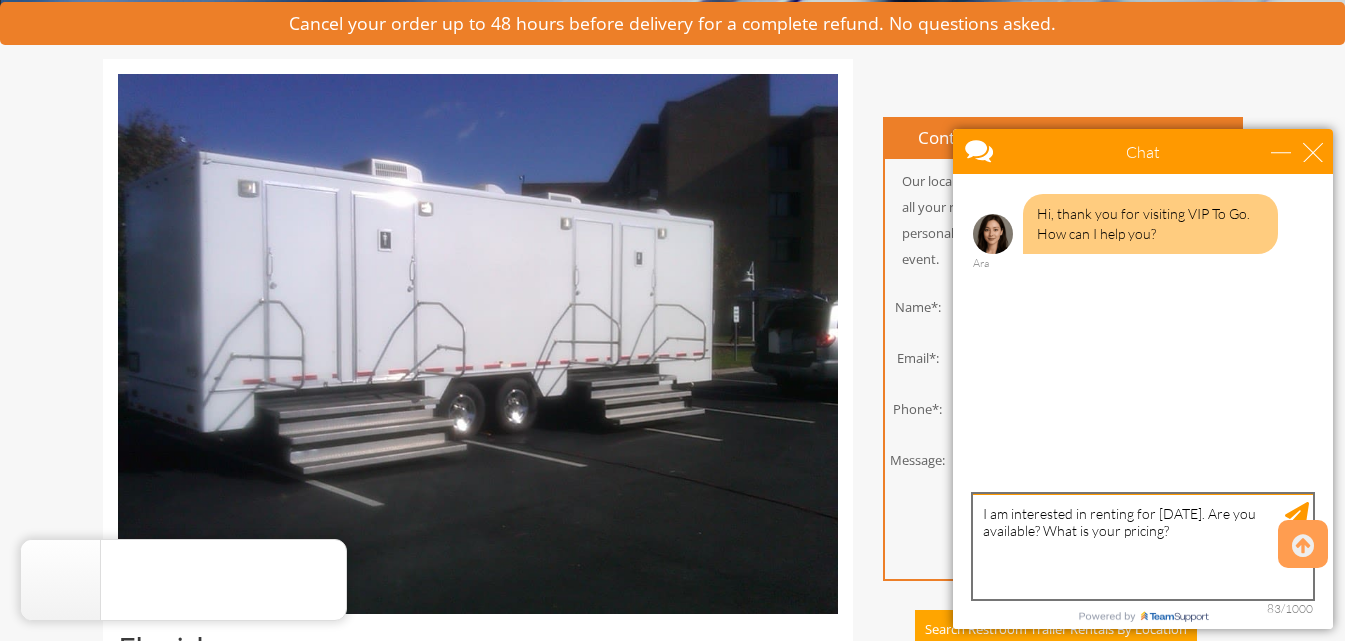 scroll, scrollTop: 400, scrollLeft: 0, axis: vertical 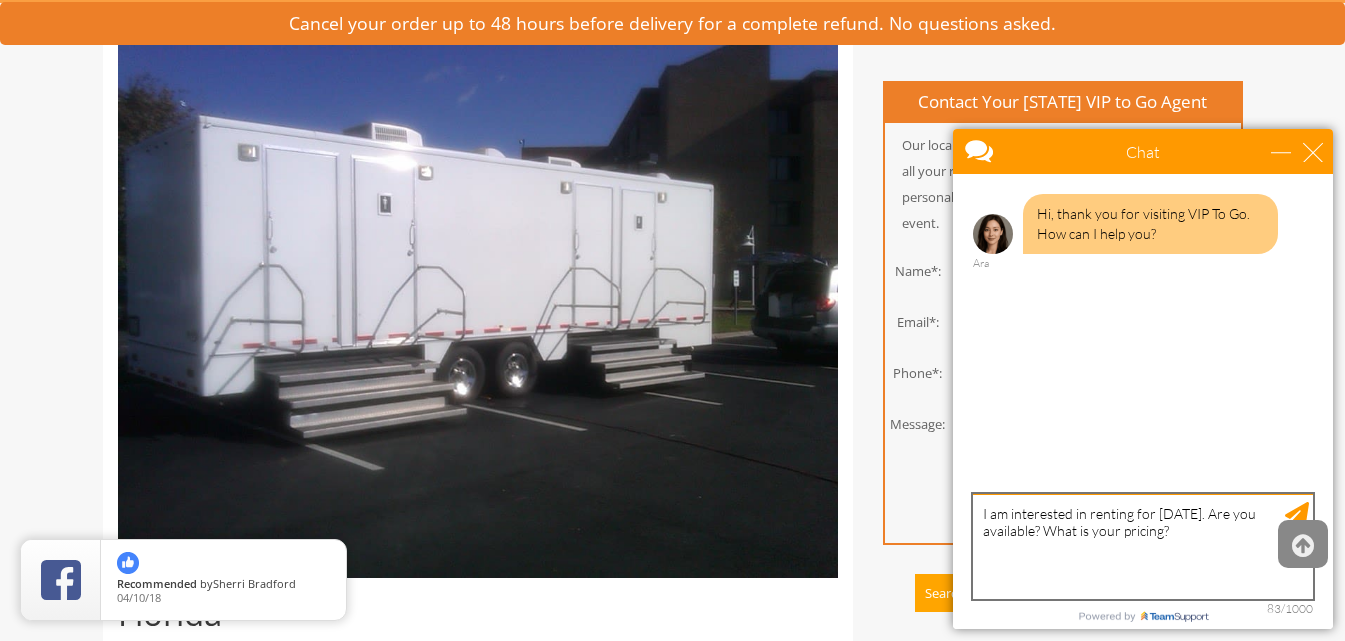 type on "I am interested in renting for August 10. Are you available?  What is your pricing?" 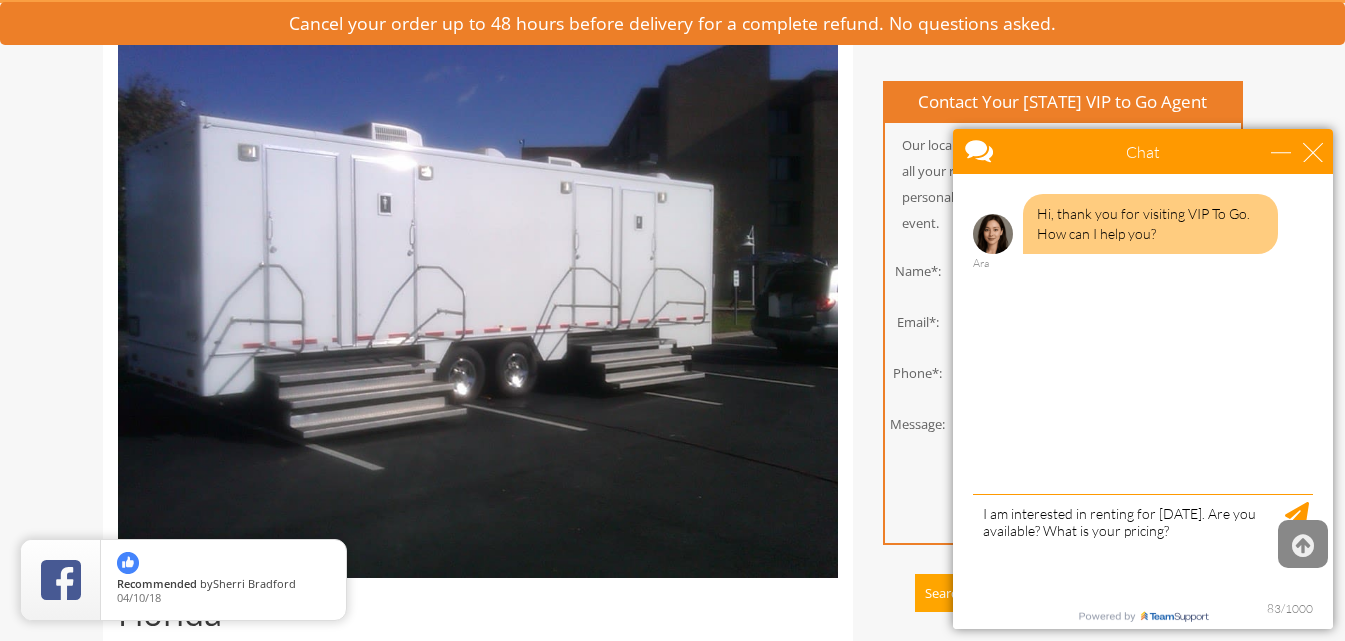 click at bounding box center (1303, 546) 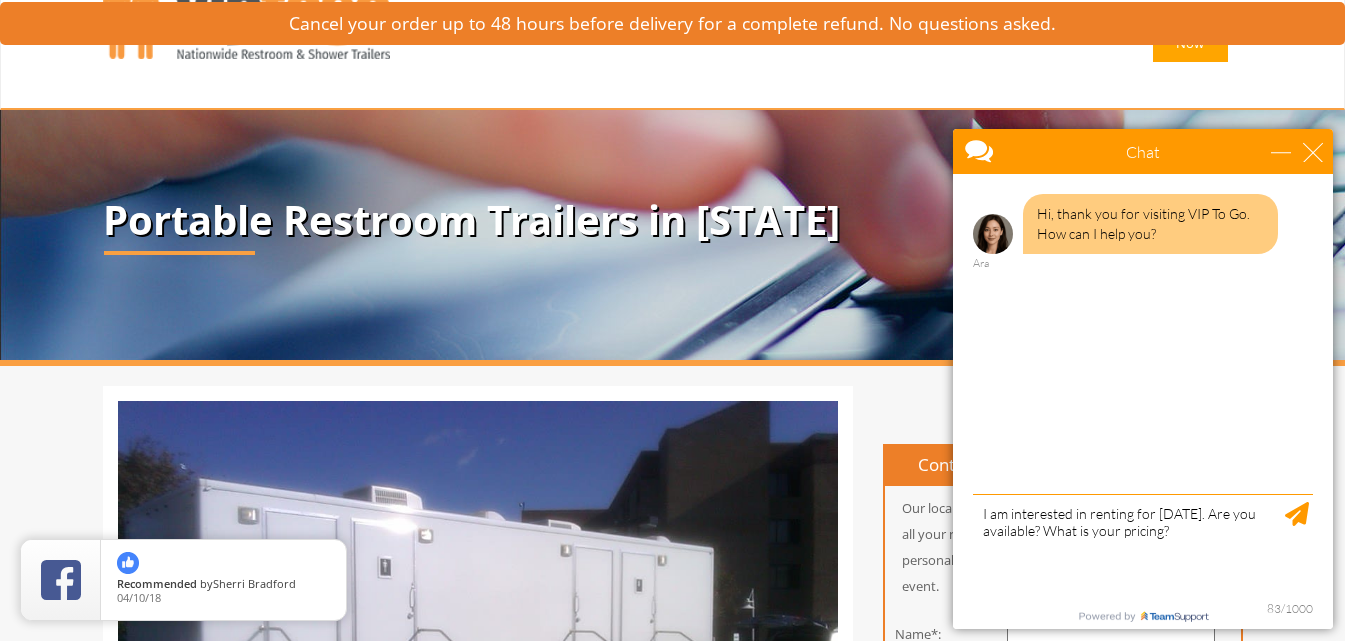 scroll, scrollTop: 0, scrollLeft: 0, axis: both 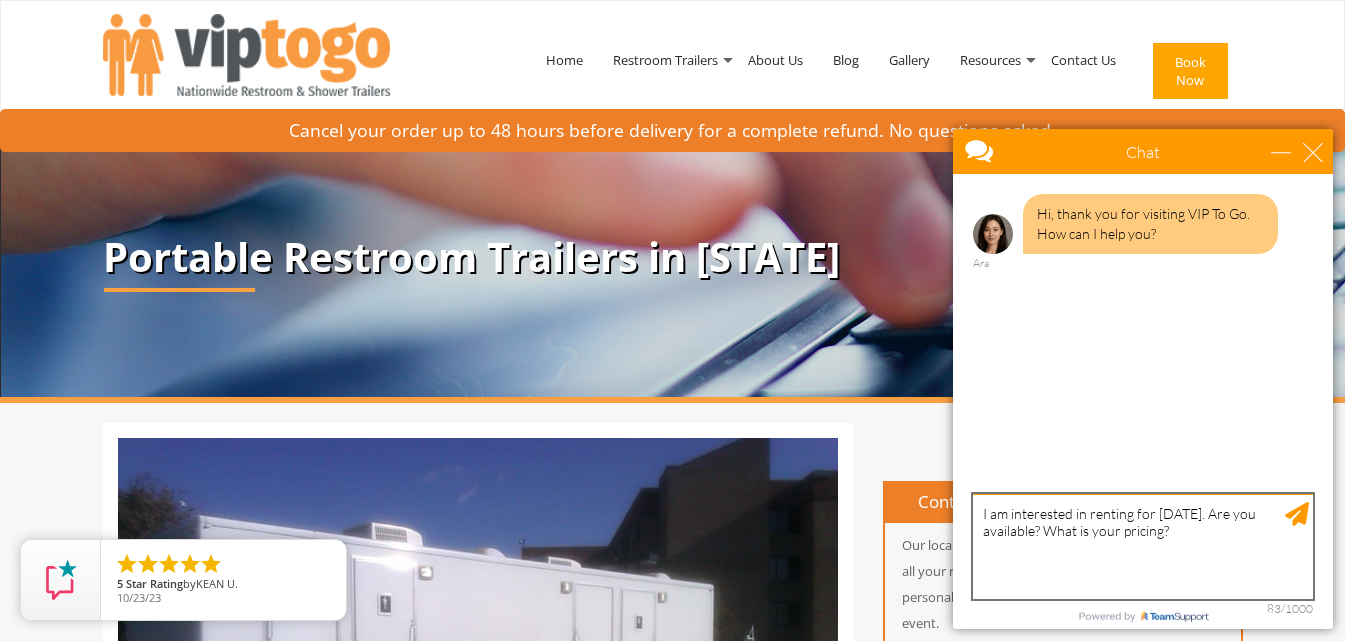 click on "I am interested in renting for August 10. Are you available?  What is your pricing?" at bounding box center [1143, 546] 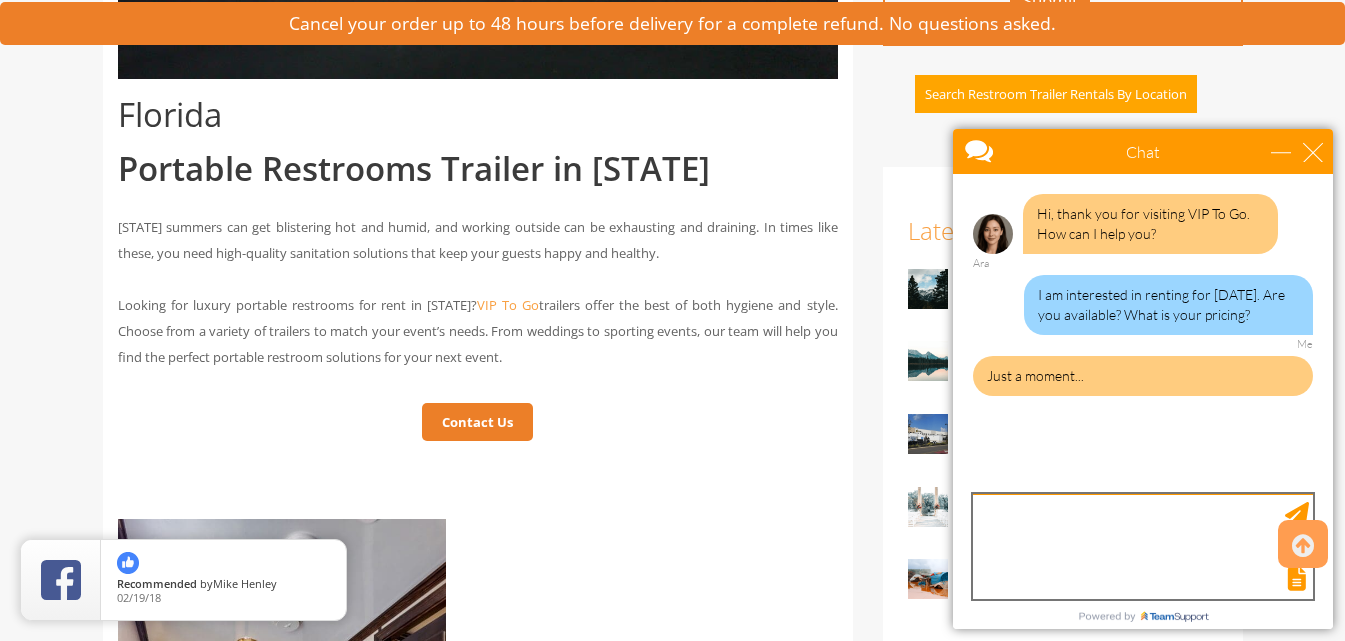 scroll, scrollTop: 900, scrollLeft: 0, axis: vertical 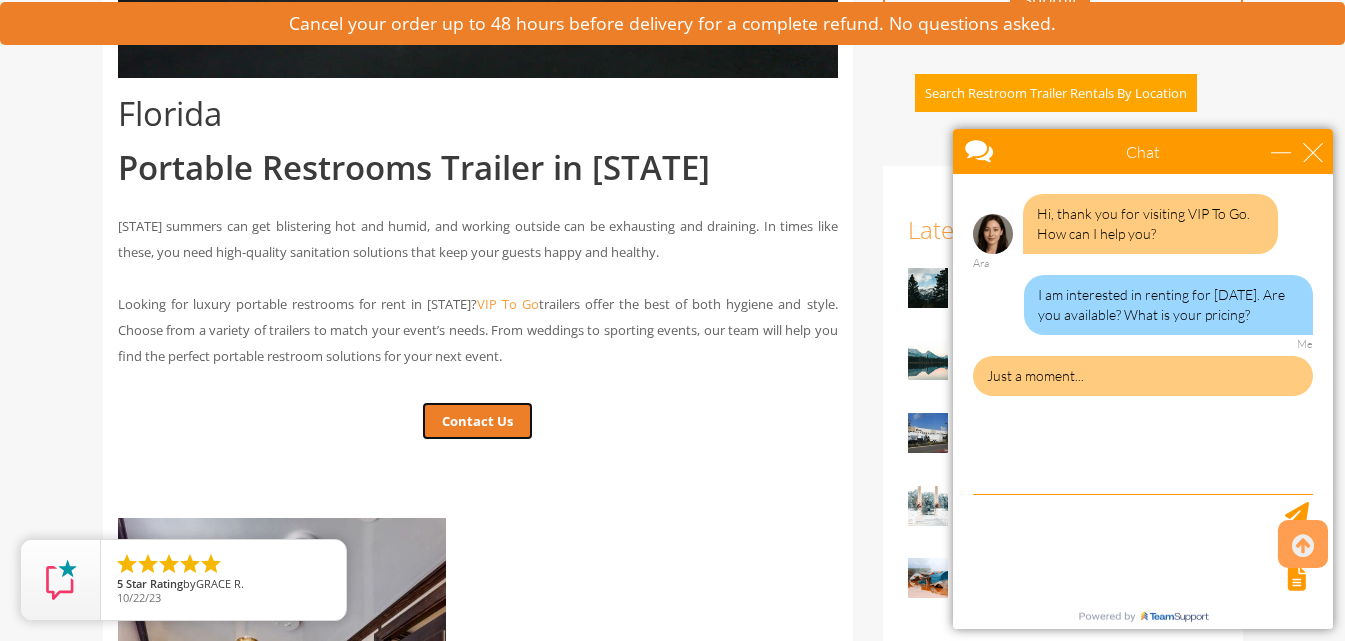 click on "Contact Us" at bounding box center [477, 421] 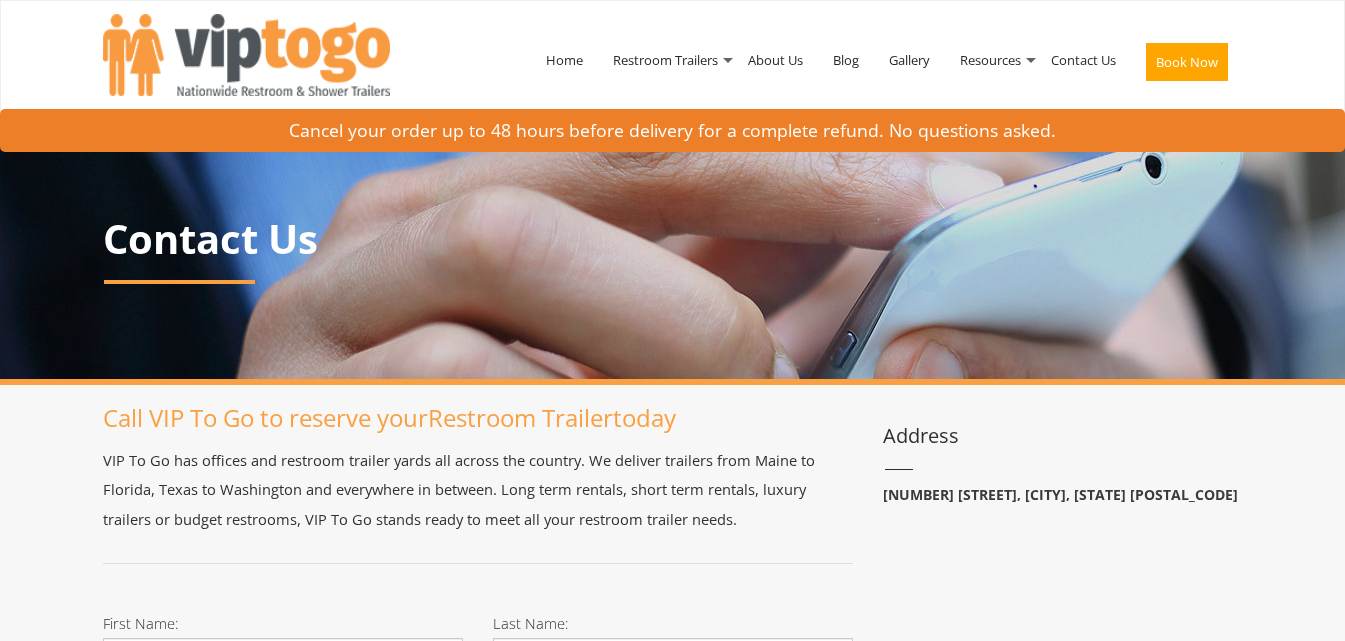 scroll, scrollTop: 0, scrollLeft: 0, axis: both 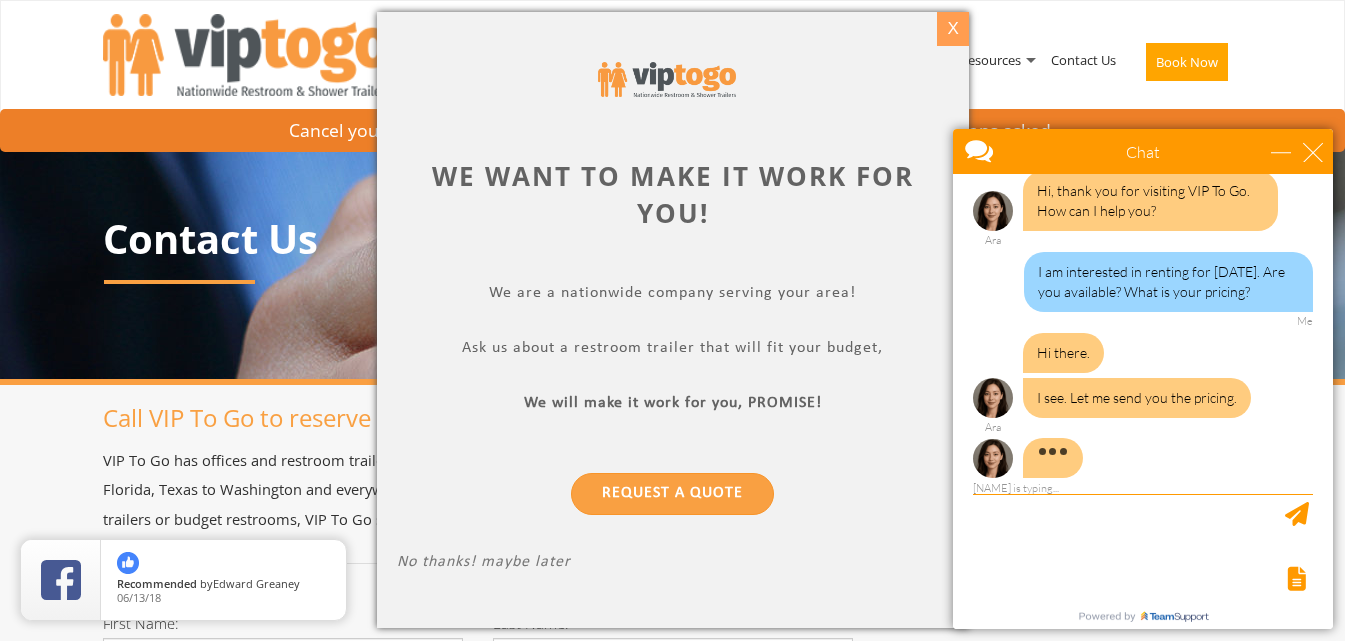 click on "X" at bounding box center (952, 29) 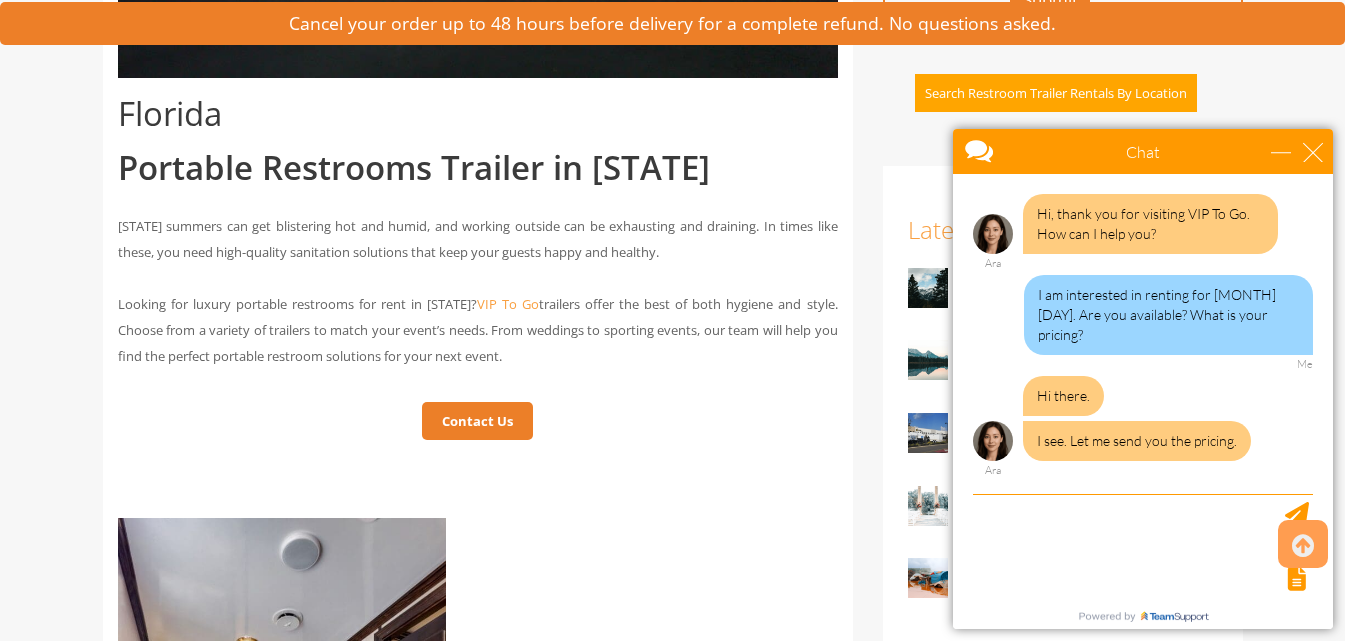 scroll, scrollTop: 0, scrollLeft: 0, axis: both 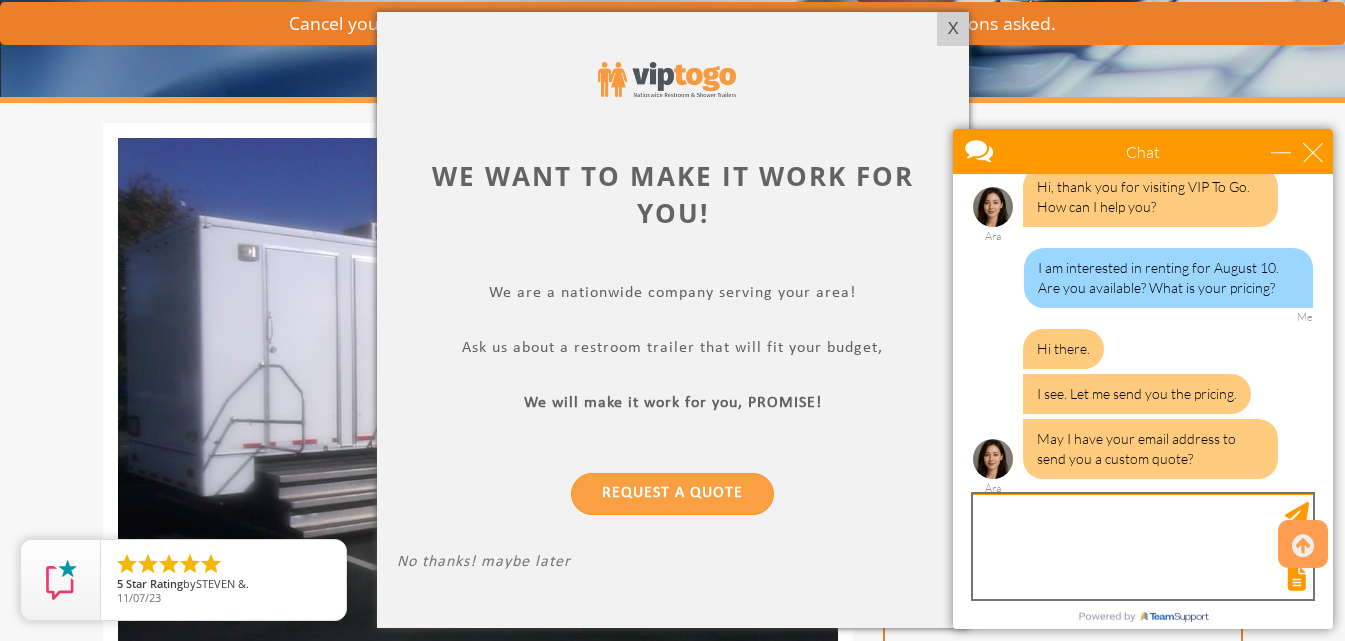 click at bounding box center [1143, 546] 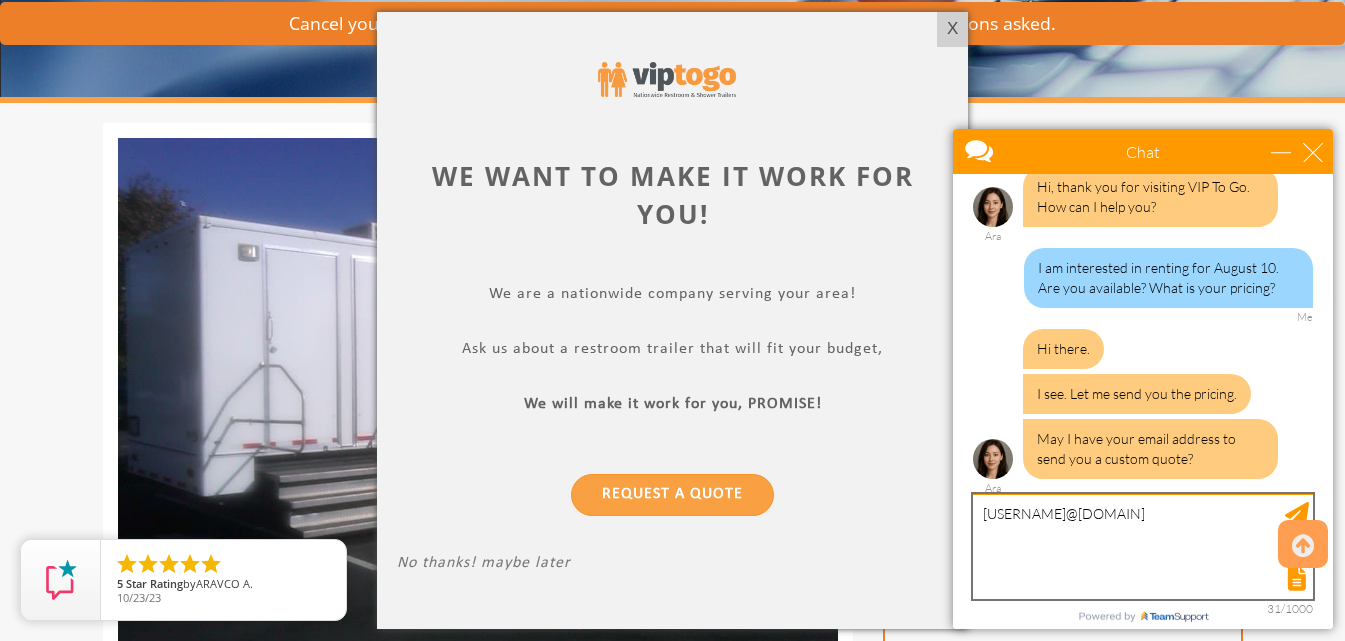 type on "[EMAIL]" 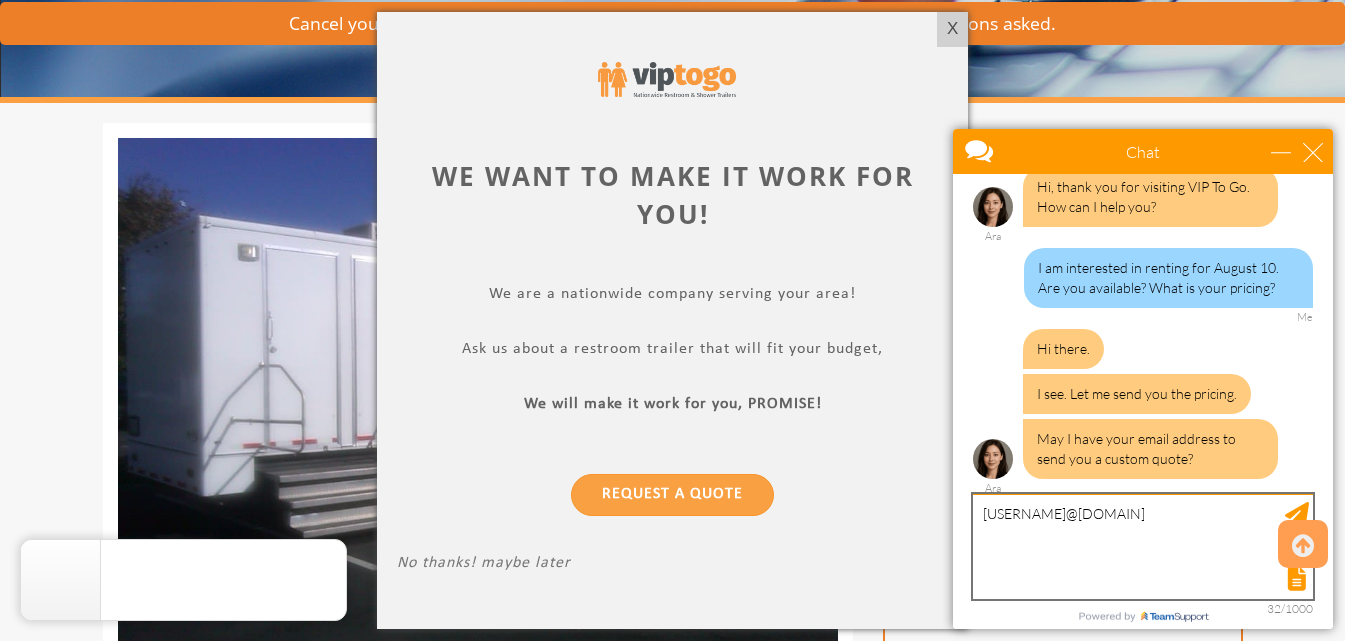 type 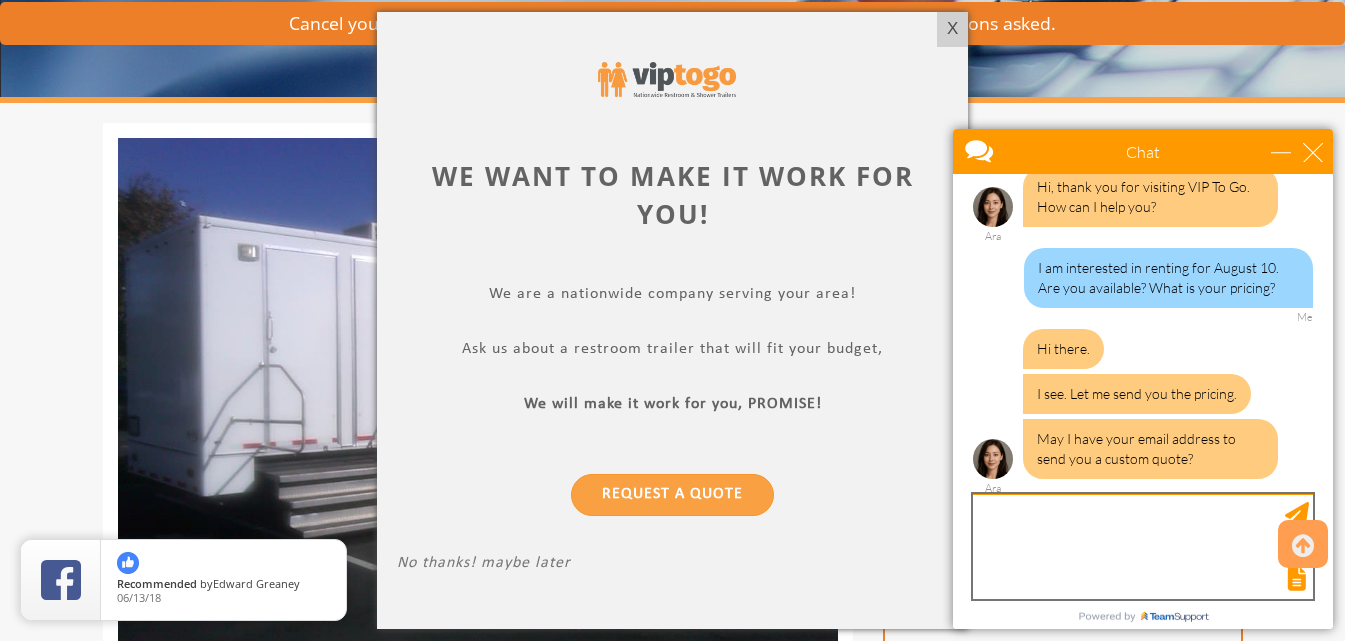 scroll, scrollTop: 88, scrollLeft: 0, axis: vertical 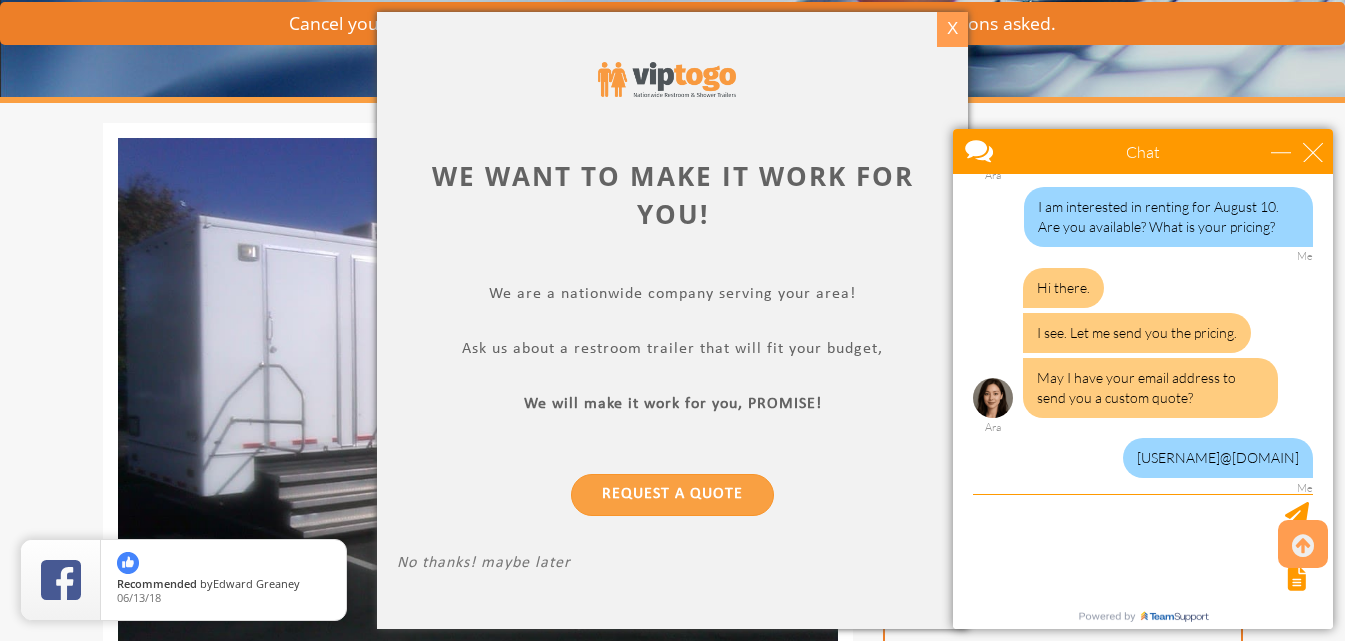 click on "X" at bounding box center (952, 29) 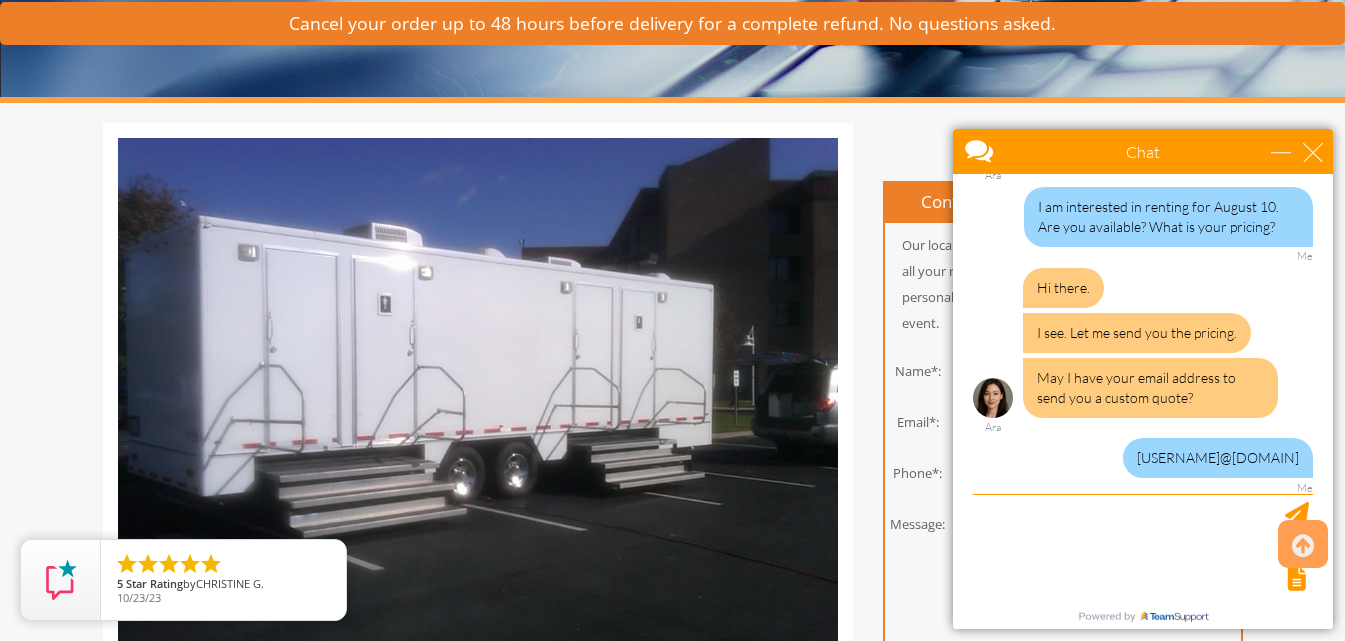 scroll, scrollTop: 149, scrollLeft: 0, axis: vertical 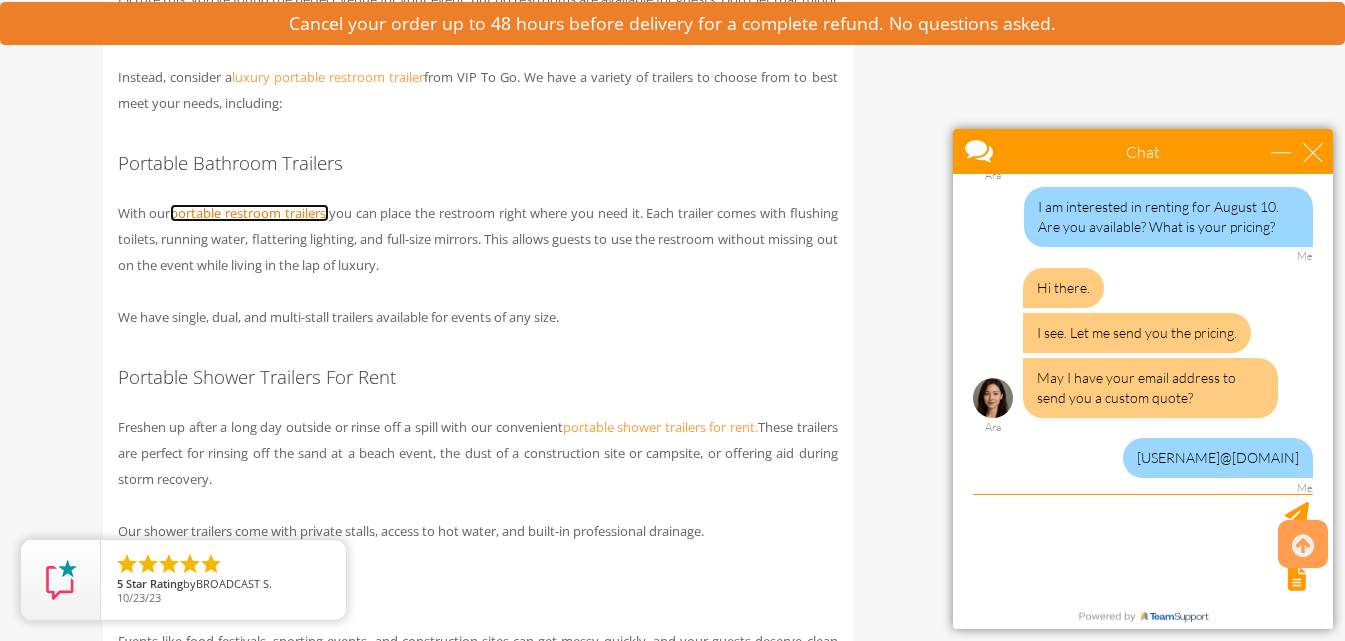 click on "portable restroom trailers," at bounding box center [249, 213] 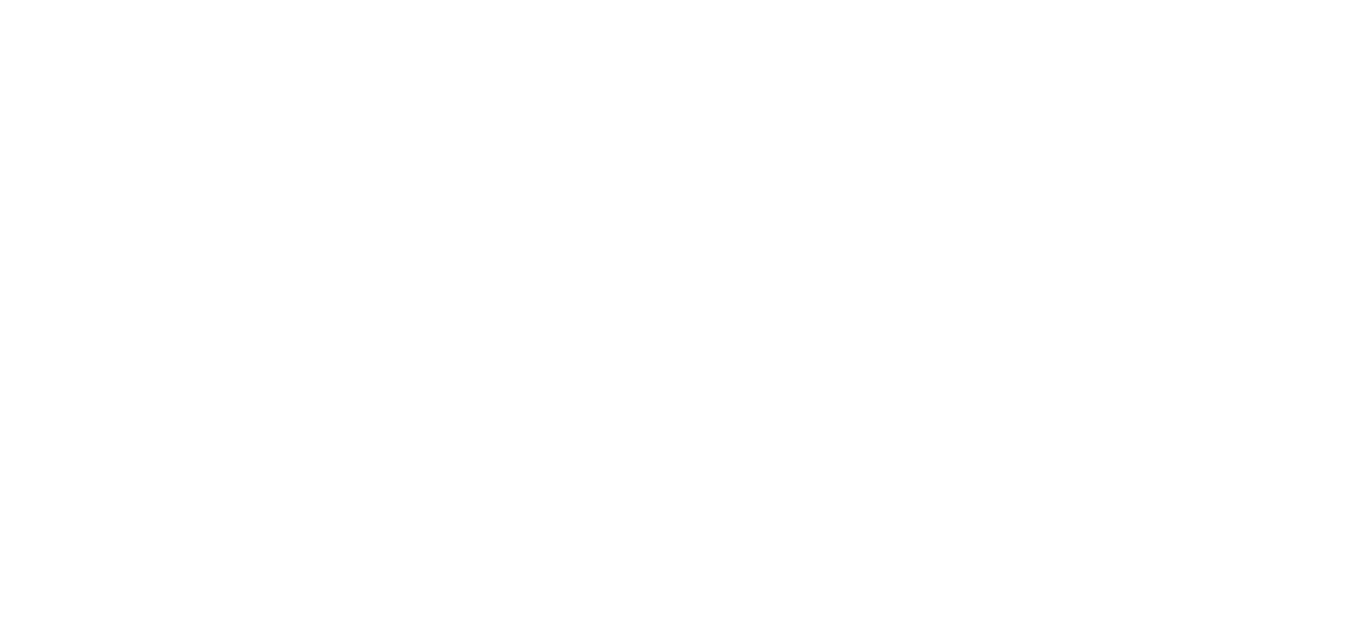 scroll, scrollTop: 0, scrollLeft: 0, axis: both 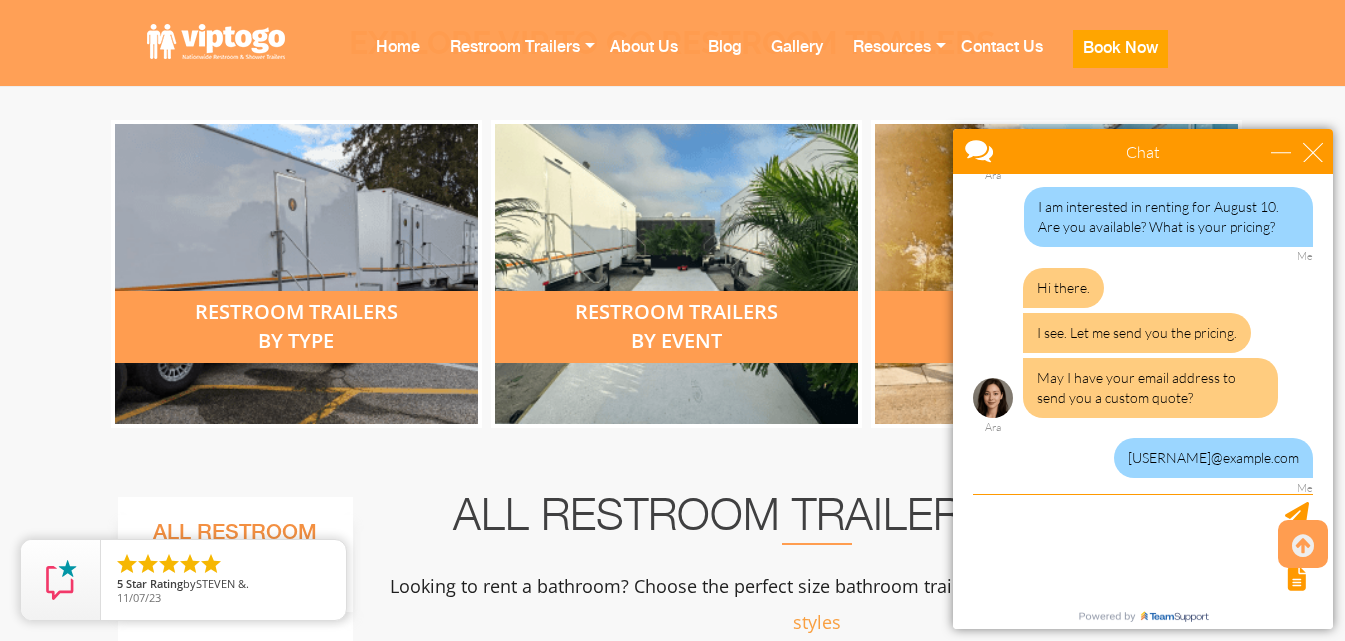 click on "restroom trailers  by type" at bounding box center (296, 327) 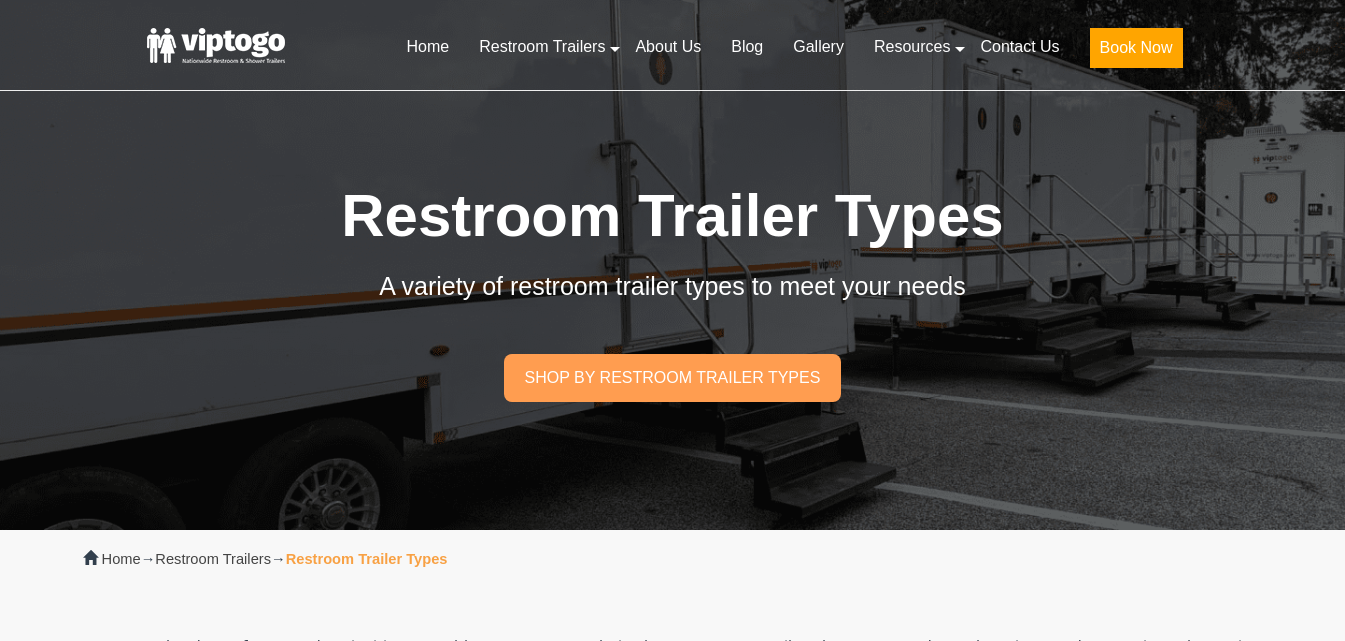 scroll, scrollTop: 0, scrollLeft: 0, axis: both 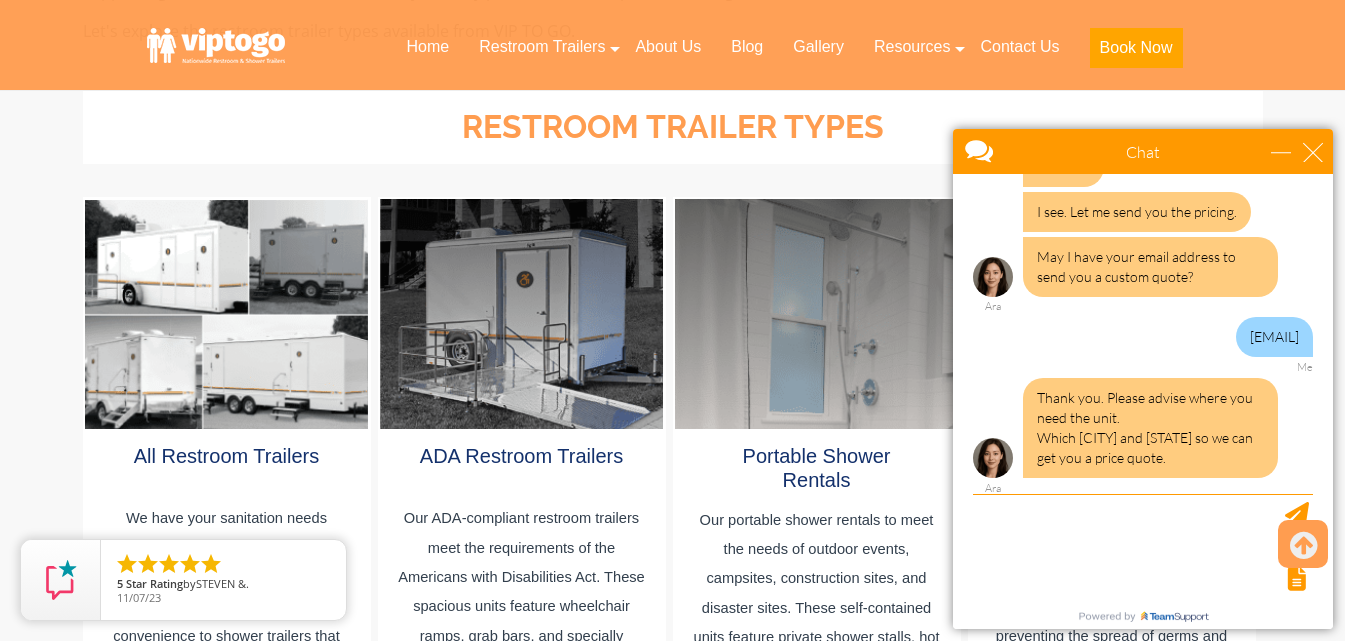 click at bounding box center [226, 314] 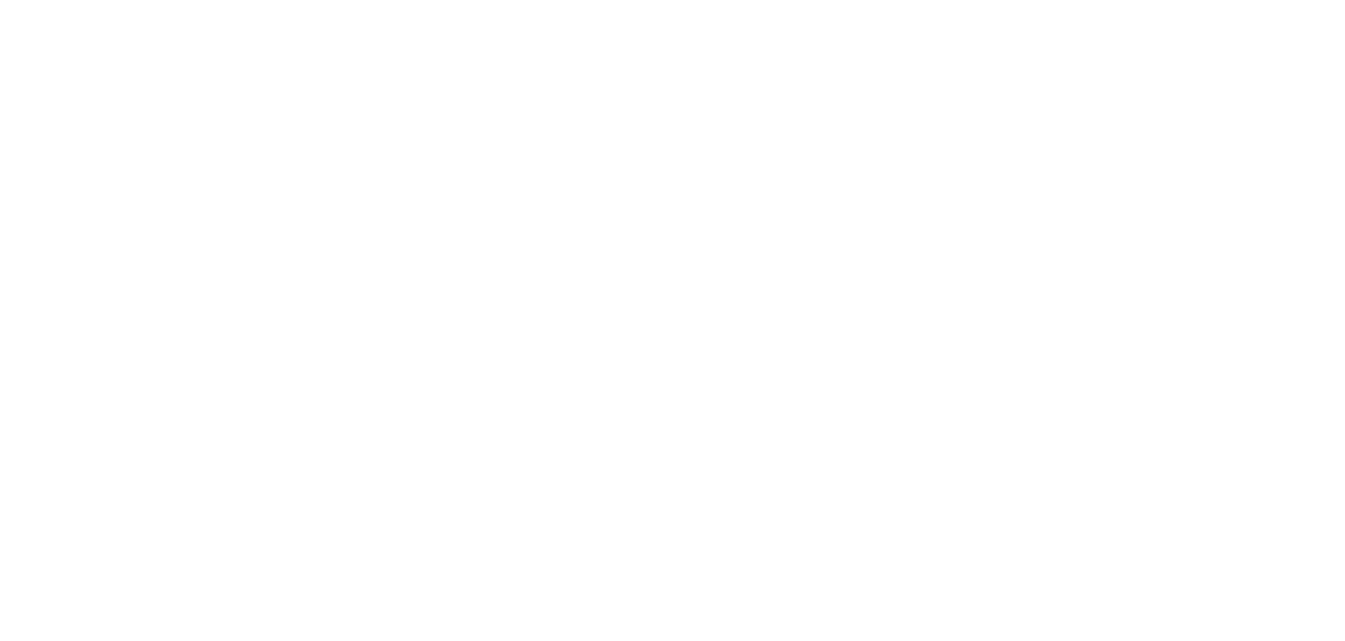 scroll, scrollTop: 0, scrollLeft: 0, axis: both 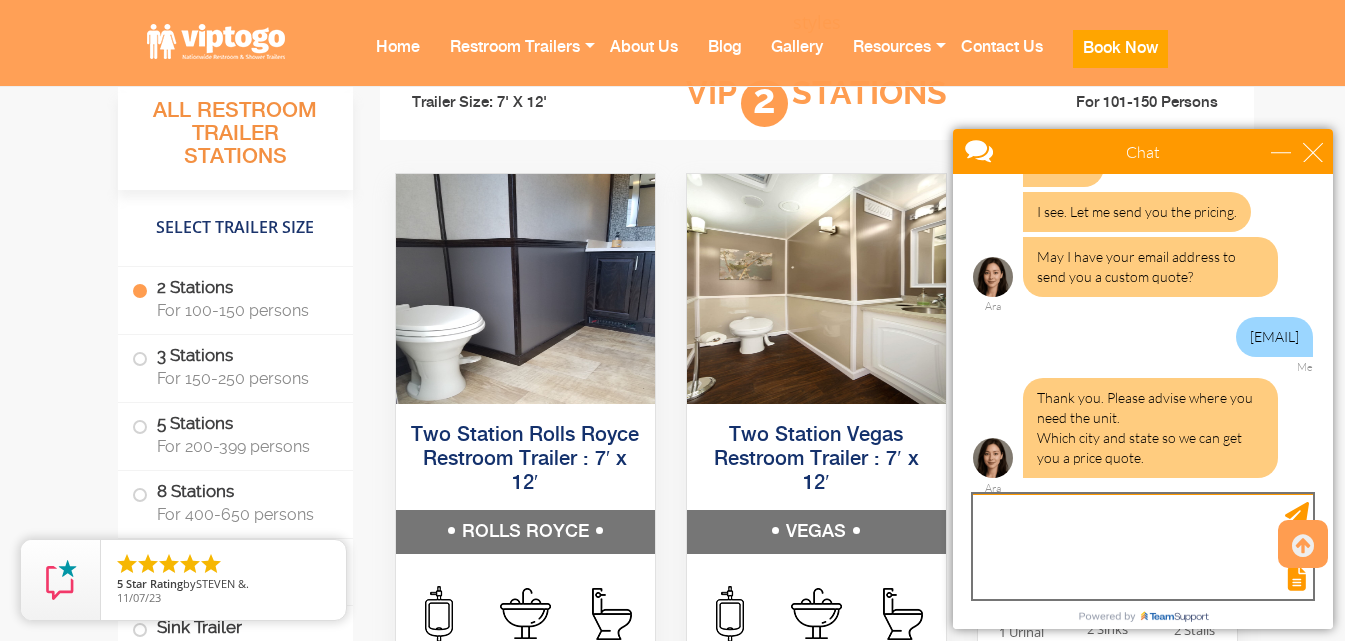 click at bounding box center (1143, 546) 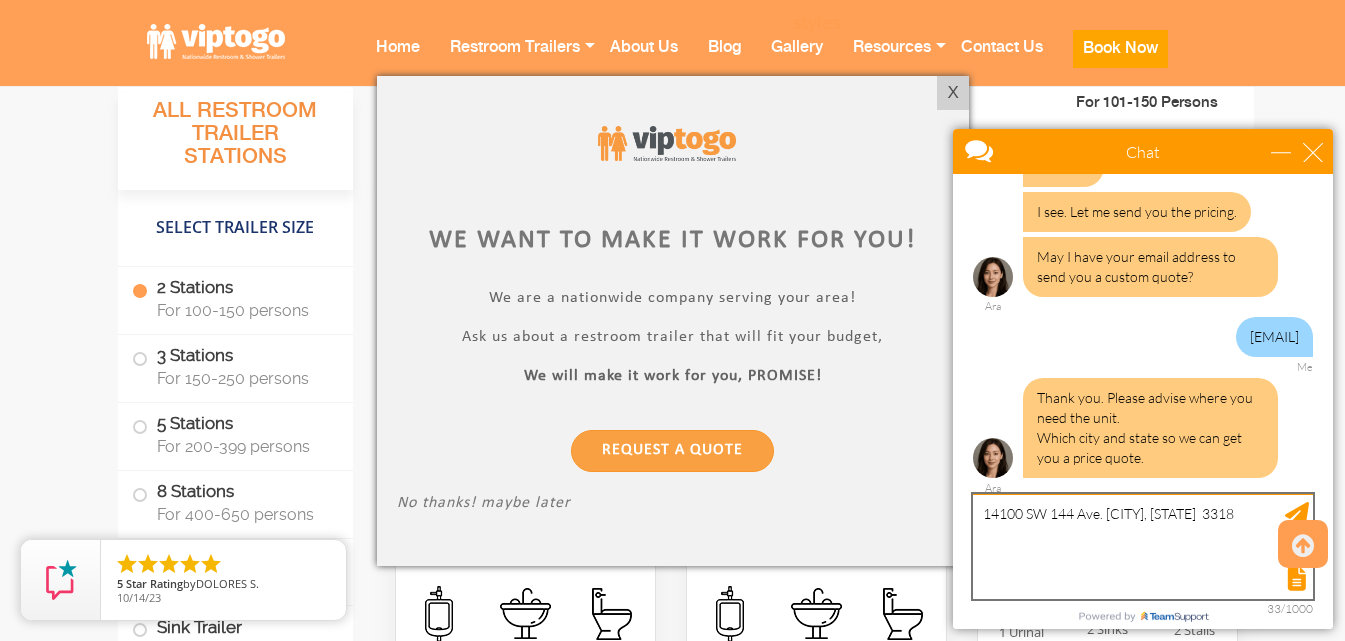 type on "14100 SW 144 Ave. [CITY], [STATE]  33186" 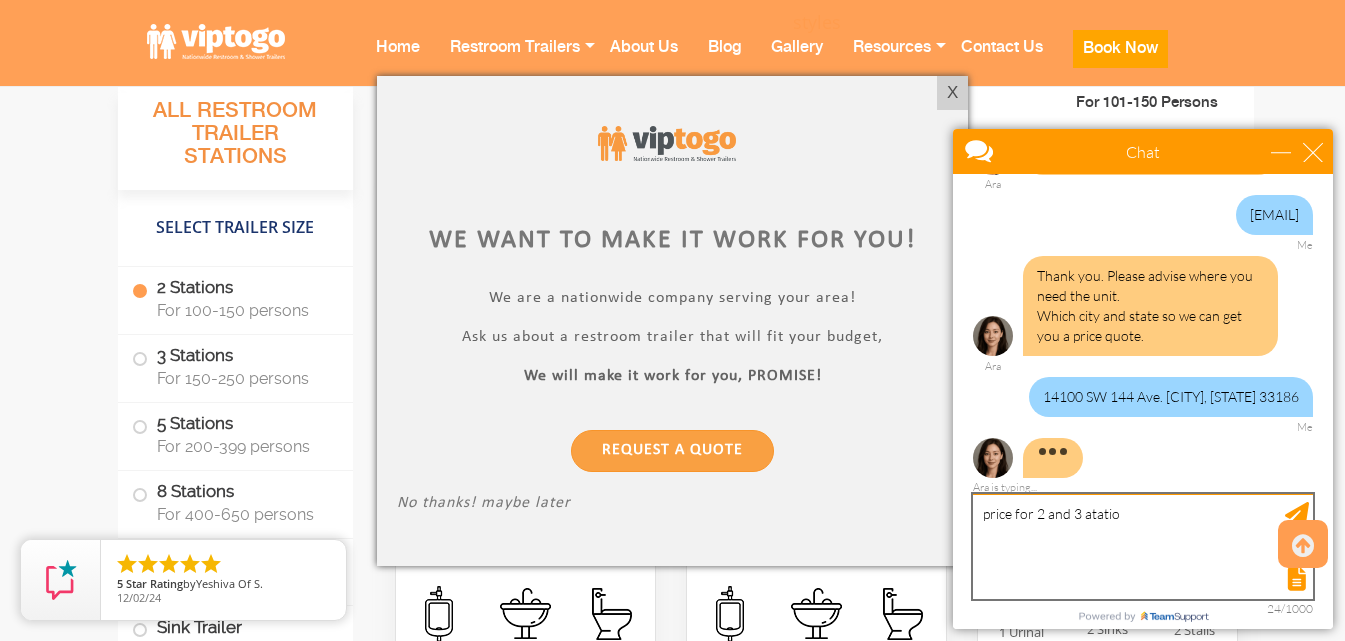scroll, scrollTop: 270, scrollLeft: 0, axis: vertical 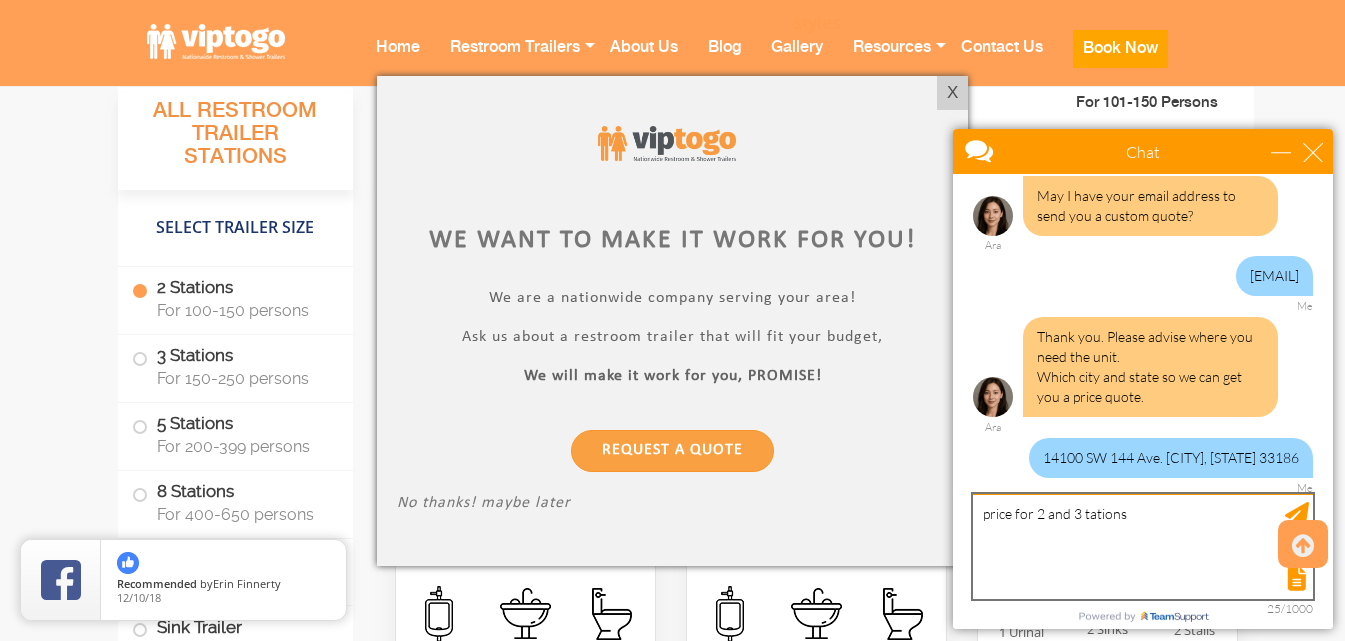 type on "price for 2 and 3 stations" 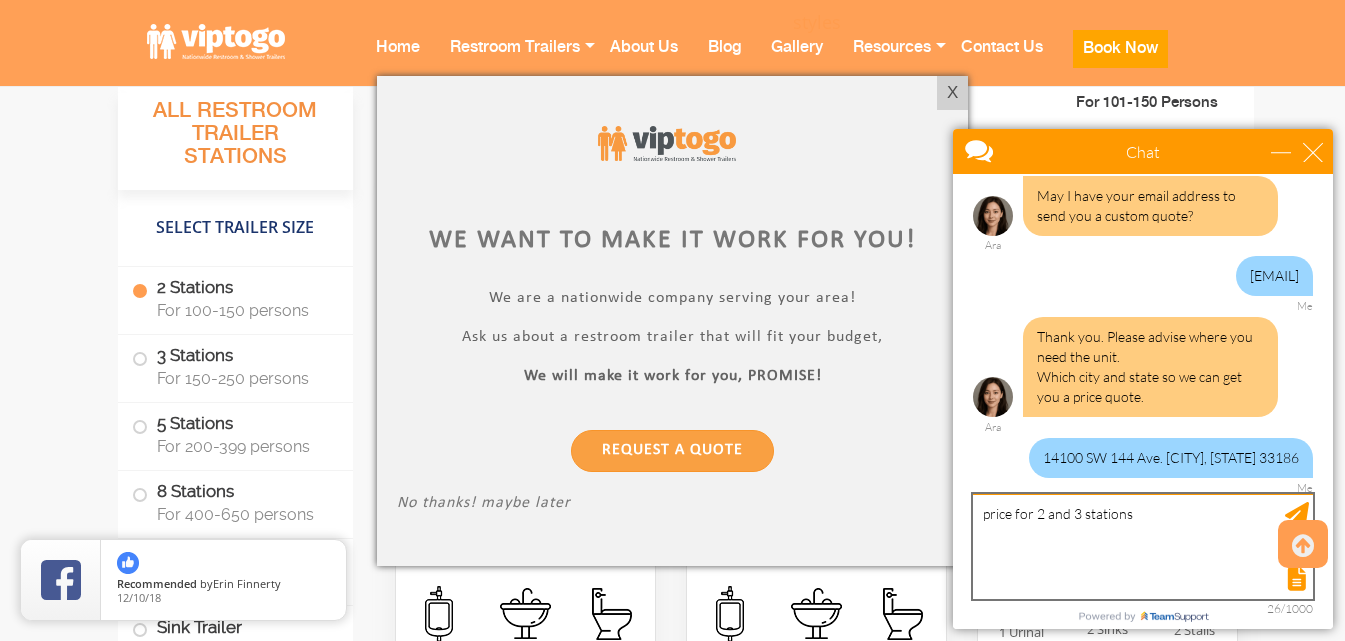 type 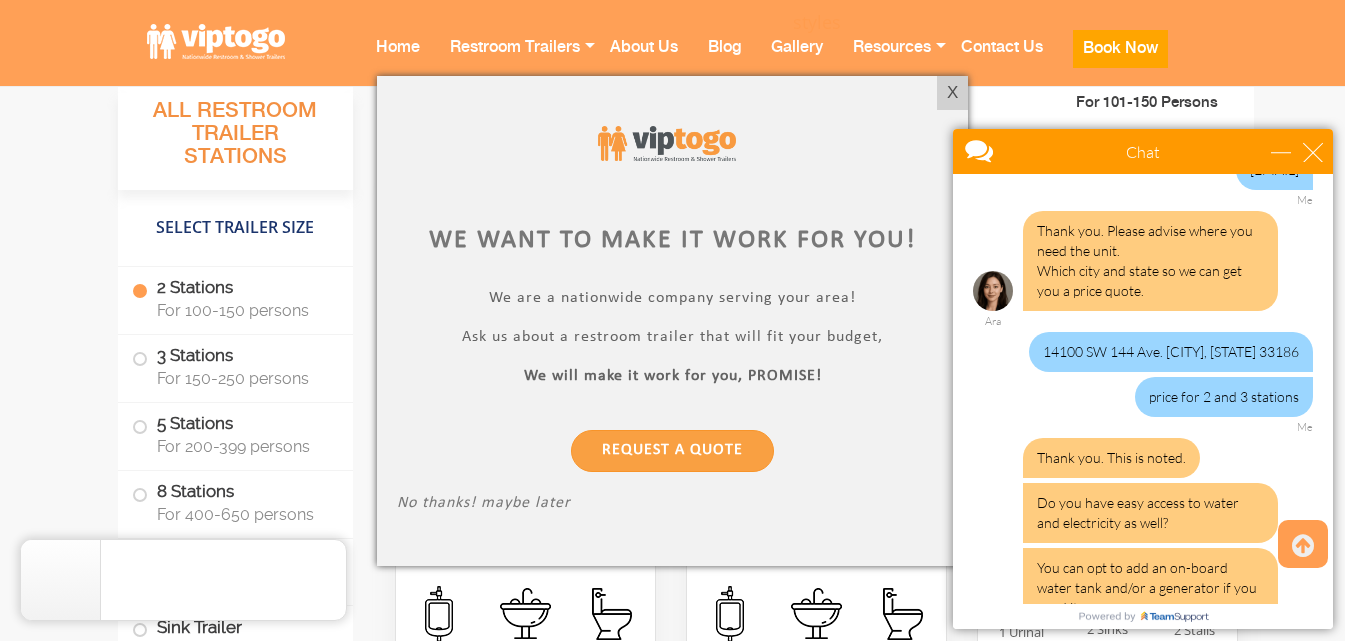 scroll, scrollTop: 1082, scrollLeft: 0, axis: vertical 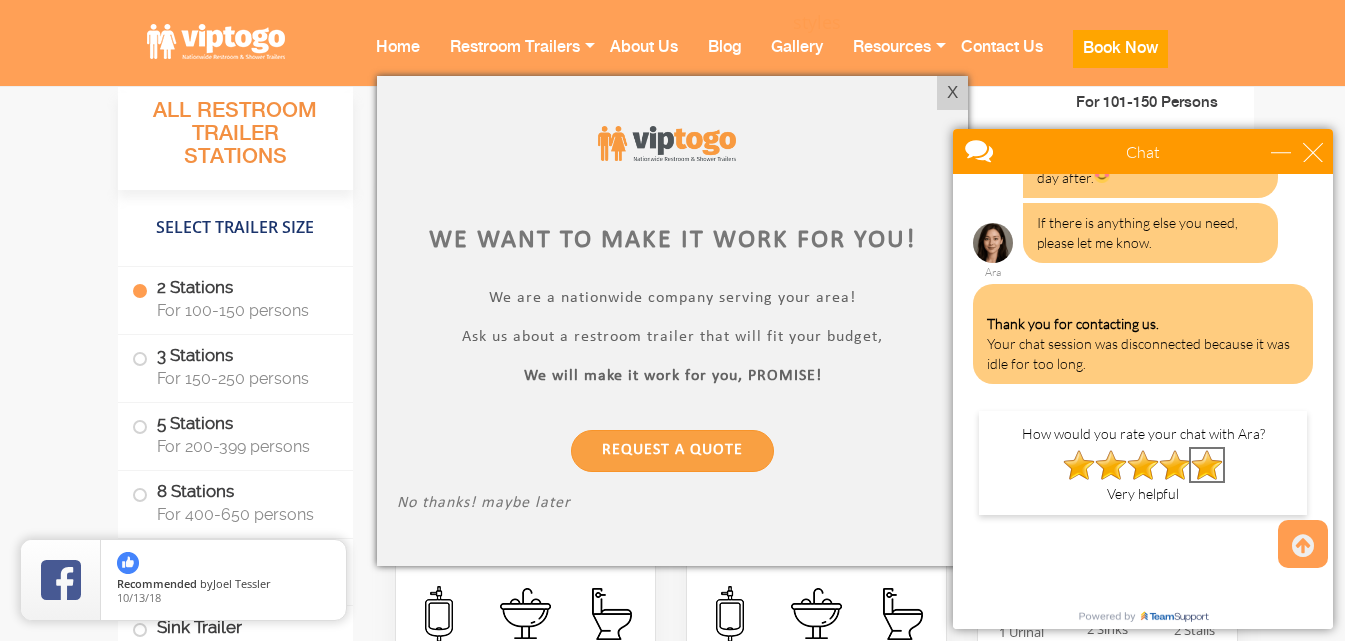 click at bounding box center (1207, 465) 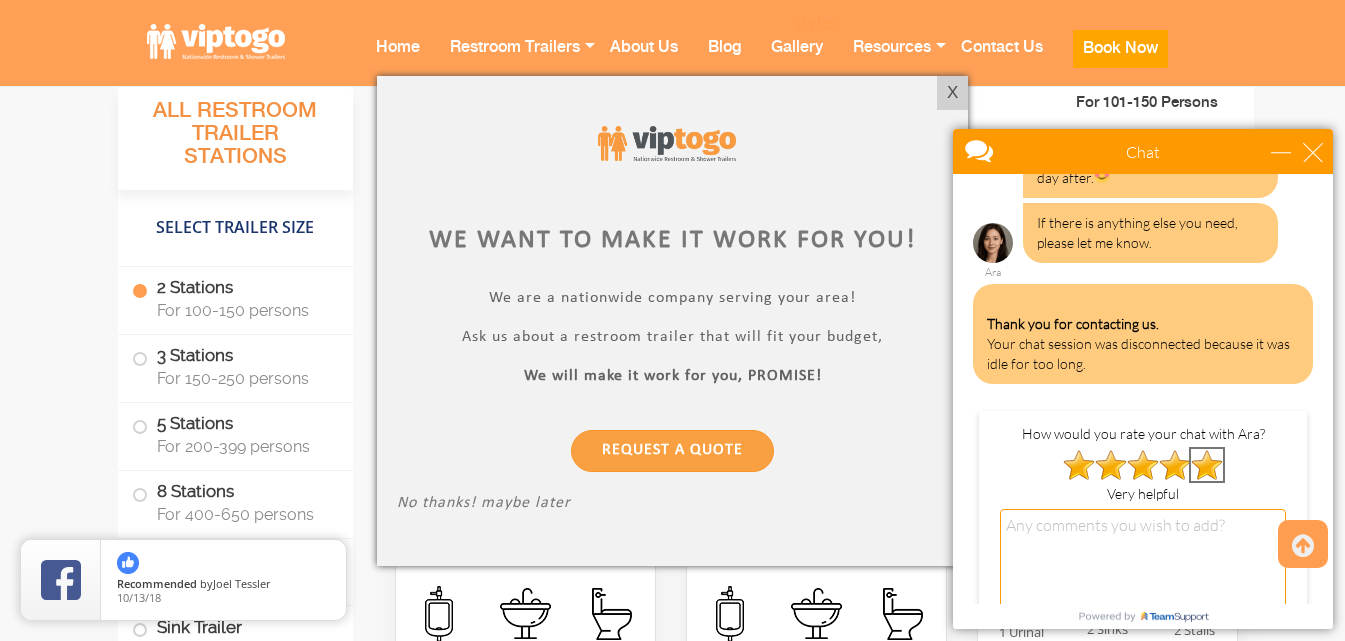scroll, scrollTop: 1213, scrollLeft: 0, axis: vertical 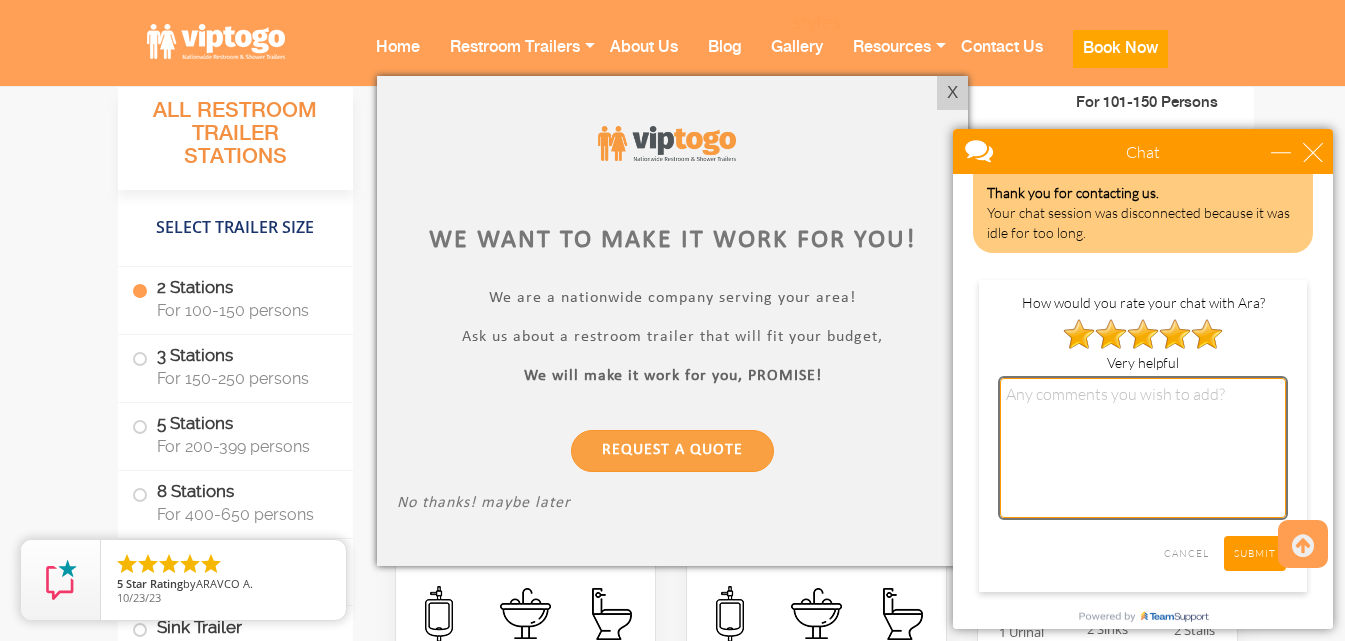 click at bounding box center [1143, 448] 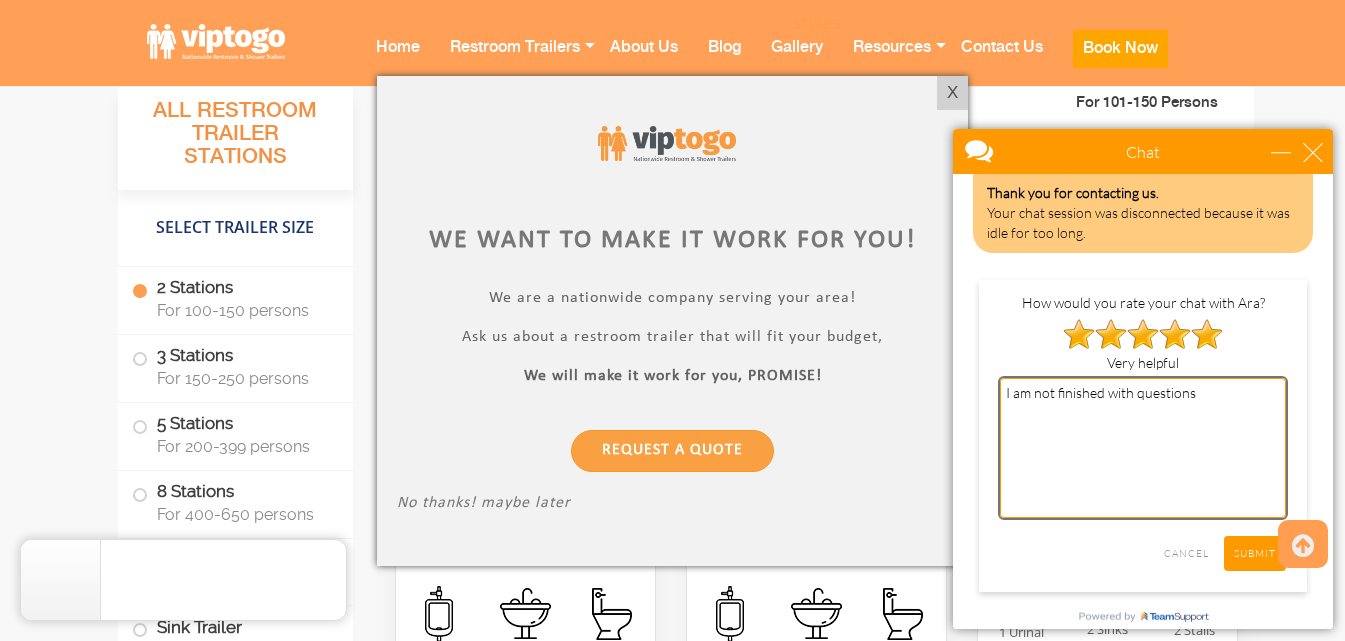 type on "I am not finished with questions" 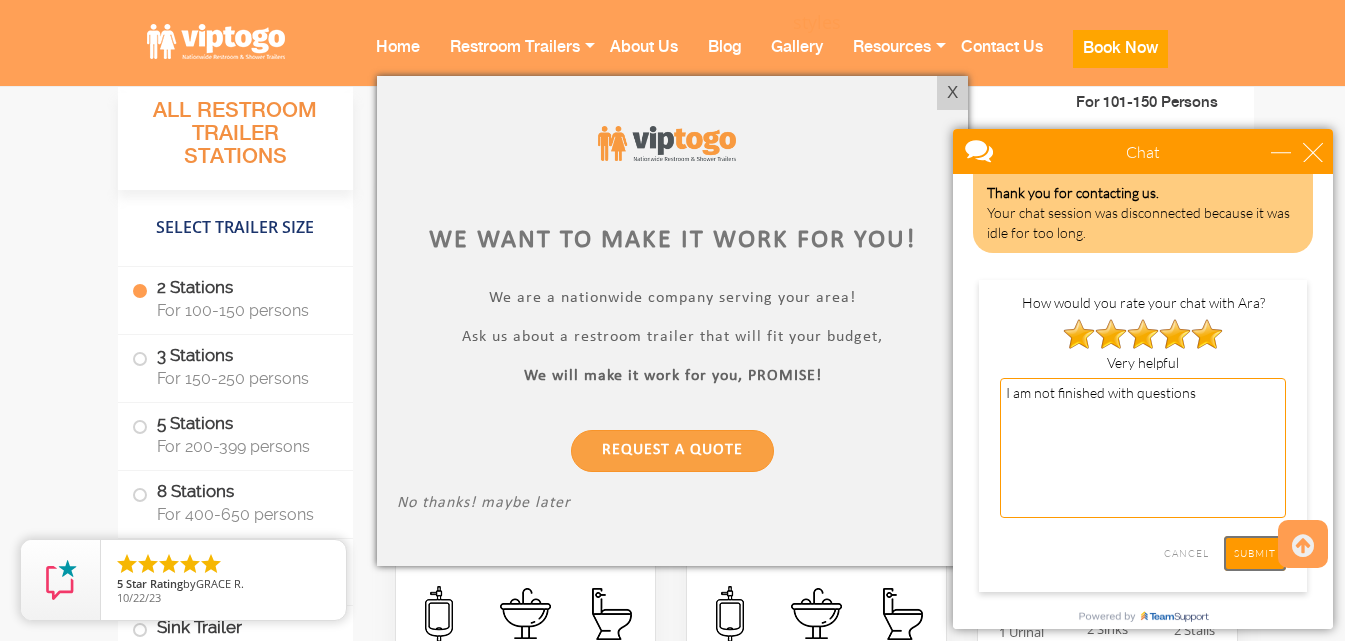 drag, startPoint x: 1245, startPoint y: 547, endPoint x: 1248, endPoint y: 564, distance: 17.262676 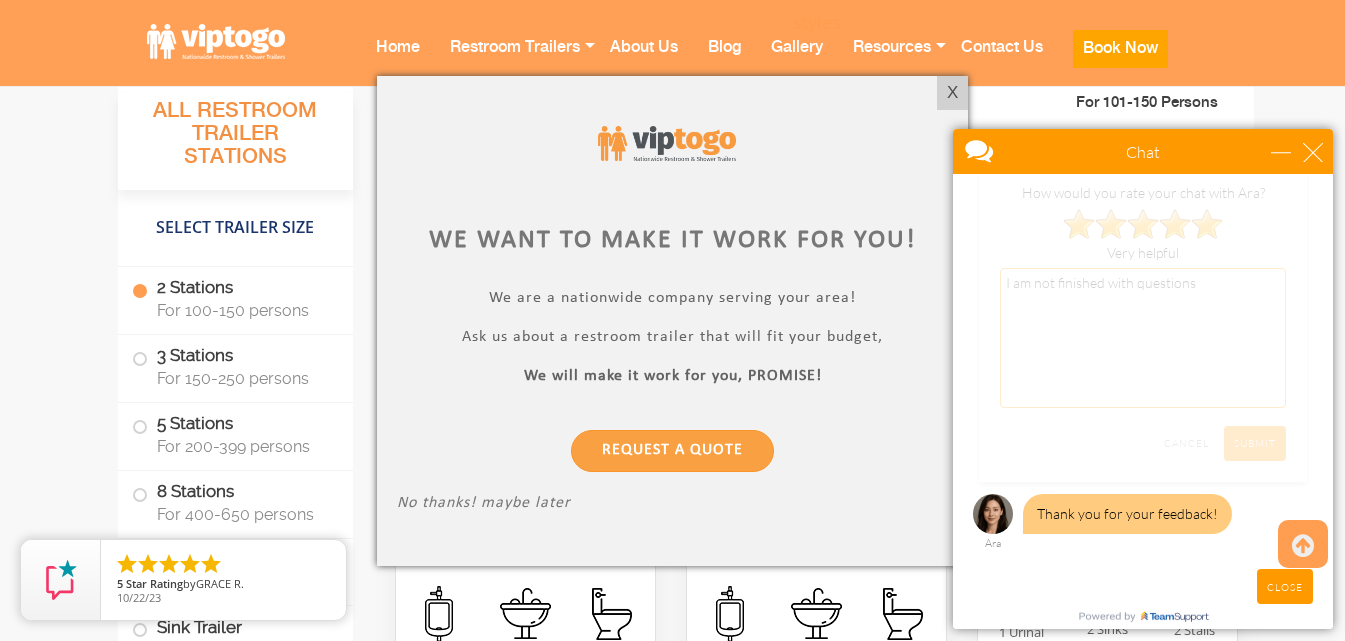 scroll, scrollTop: 873, scrollLeft: 0, axis: vertical 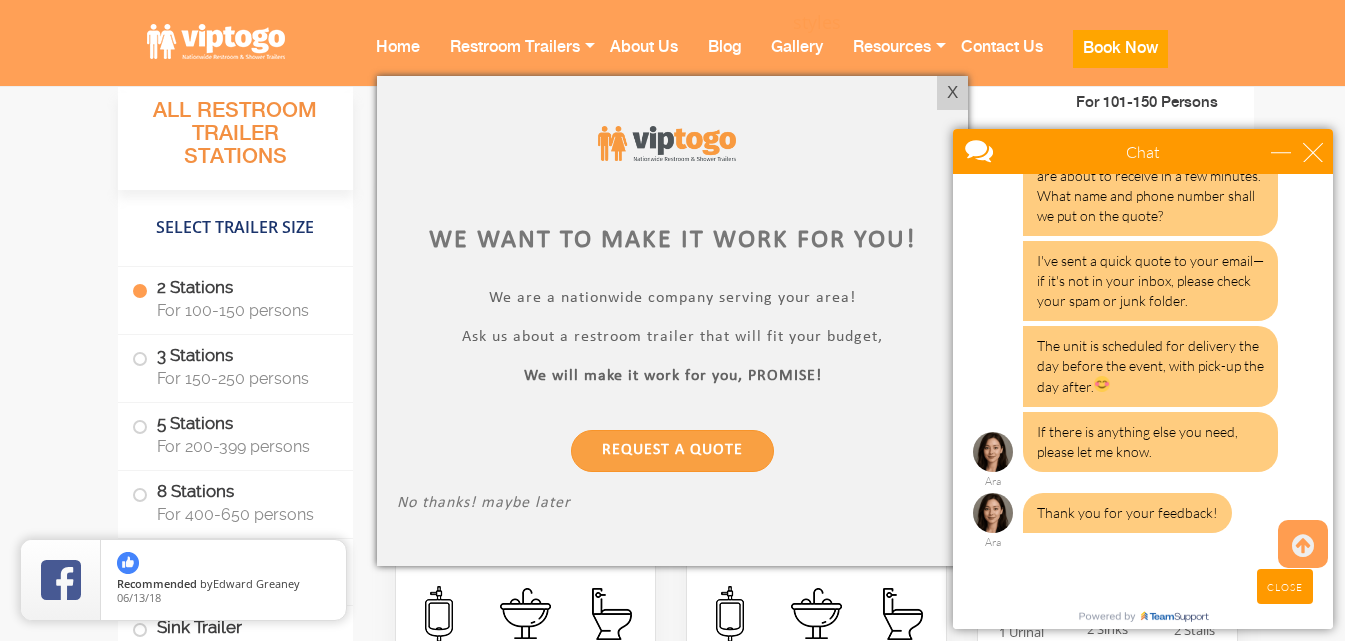 click on "CLOSE RETURN TO CHAT CANCEL UPLOAD MESSAGE NOT FOUND: [EN][63]. MESSAGE NOT FOUND: [EN][62]." at bounding box center [1143, 586] 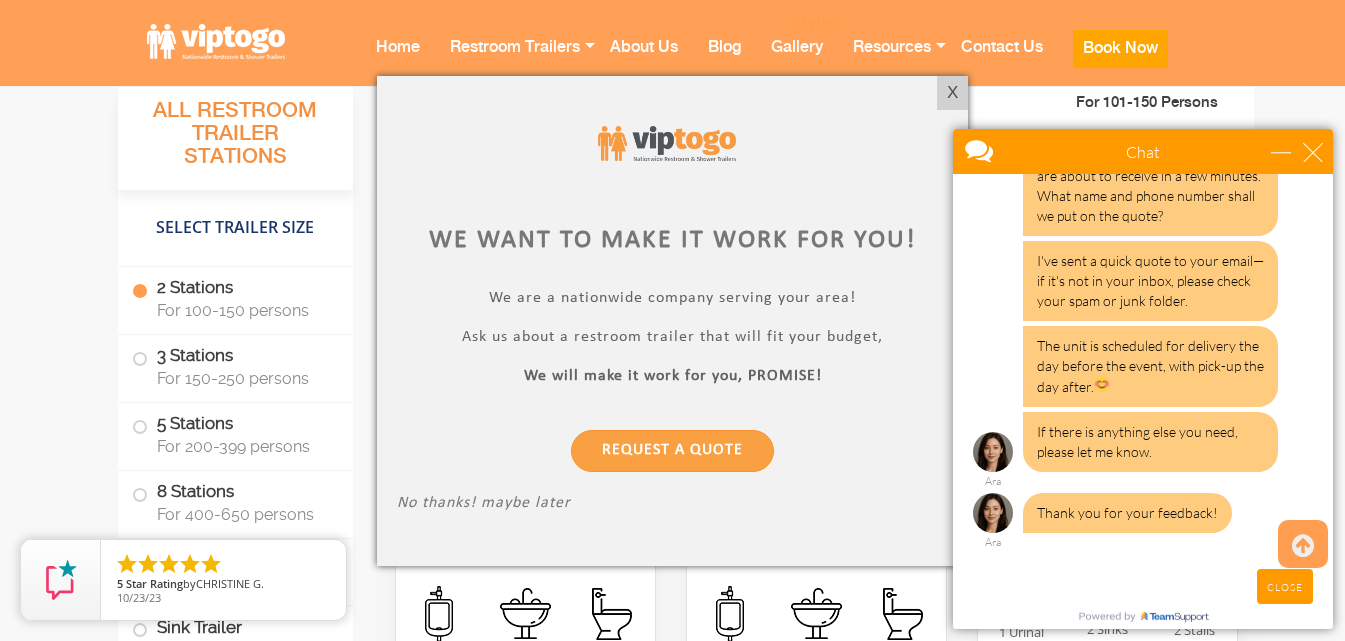 click on "CLOSE RETURN TO CHAT CANCEL UPLOAD MESSAGE NOT FOUND: [EN][63]. MESSAGE NOT FOUND: [EN][62]." at bounding box center [1143, 586] 